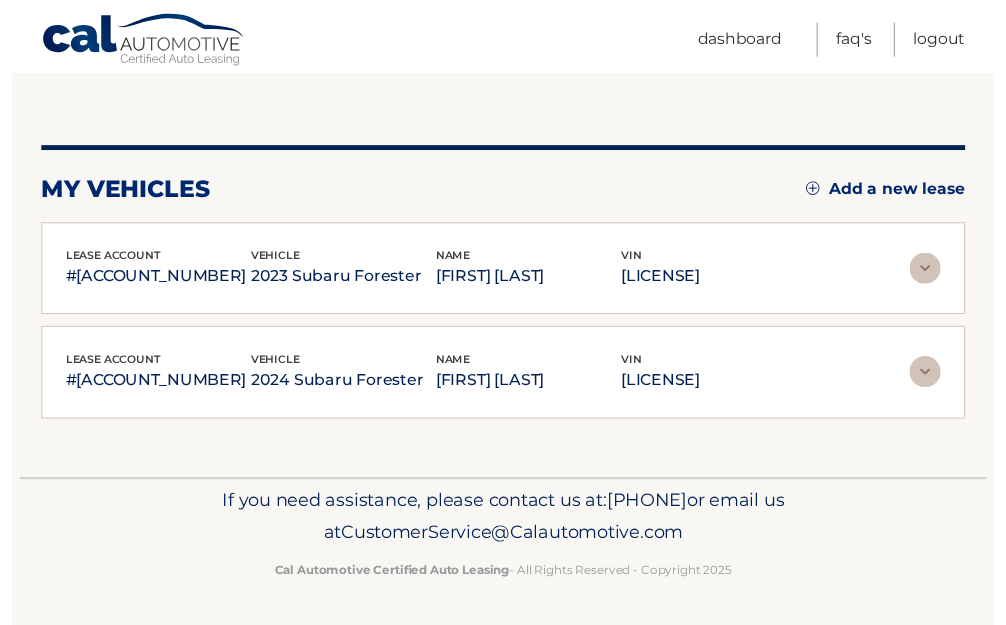 scroll, scrollTop: 186, scrollLeft: 0, axis: vertical 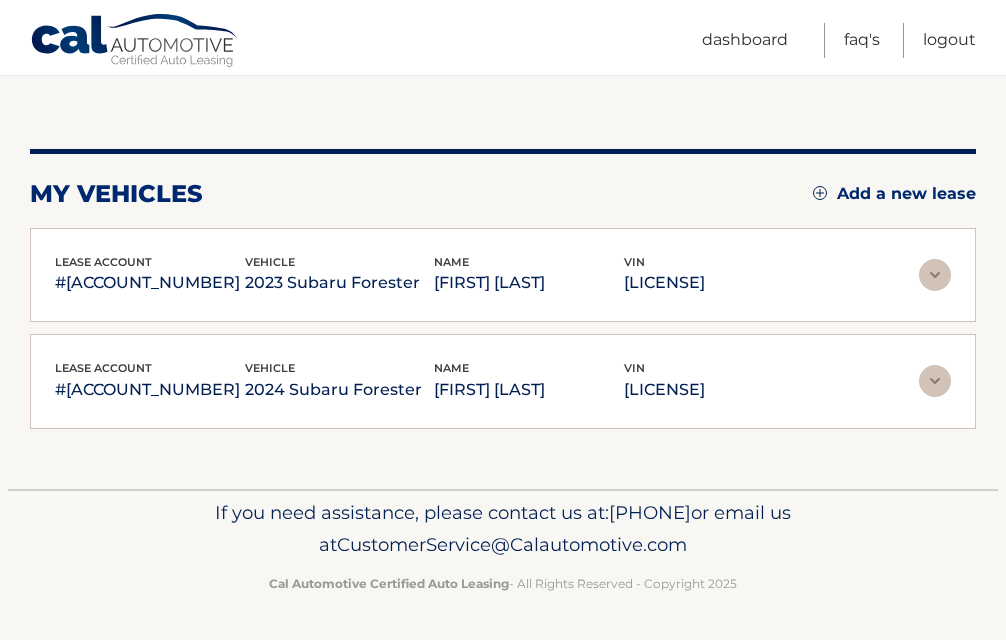 click at bounding box center (935, 275) 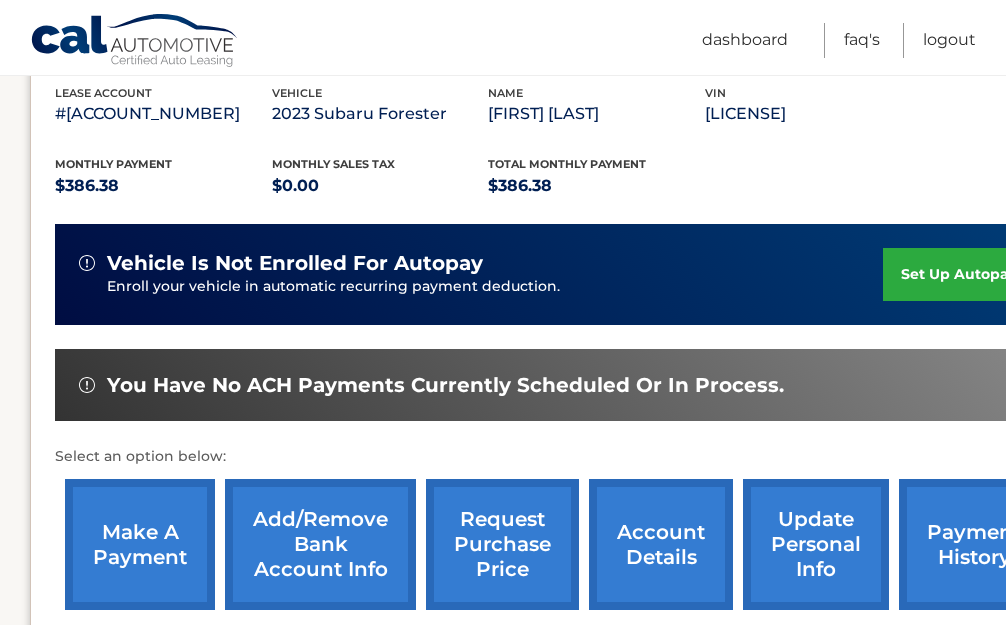 scroll, scrollTop: 386, scrollLeft: 0, axis: vertical 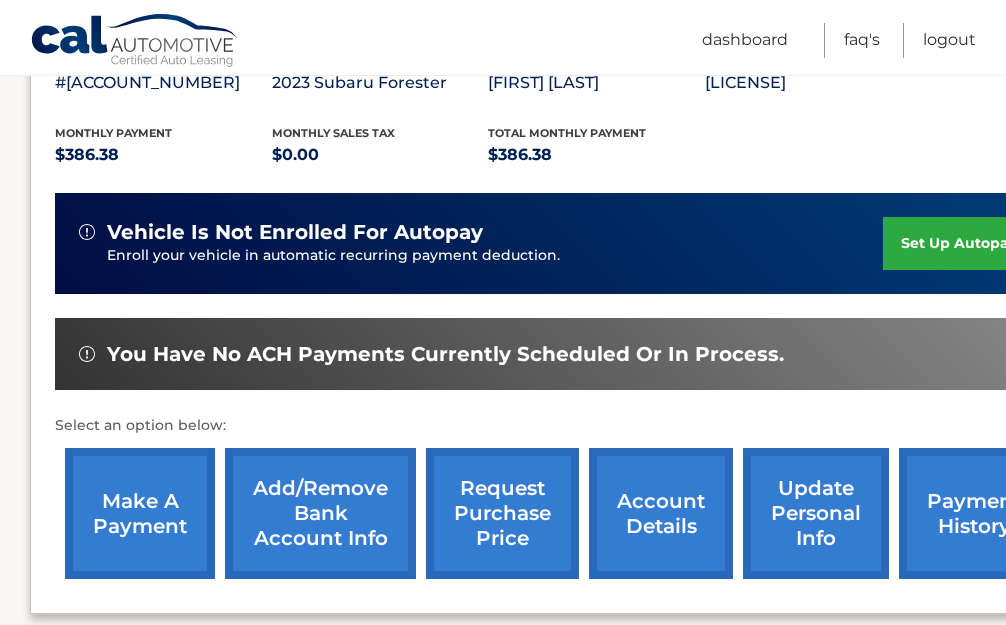 click on "make a payment" at bounding box center (140, 513) 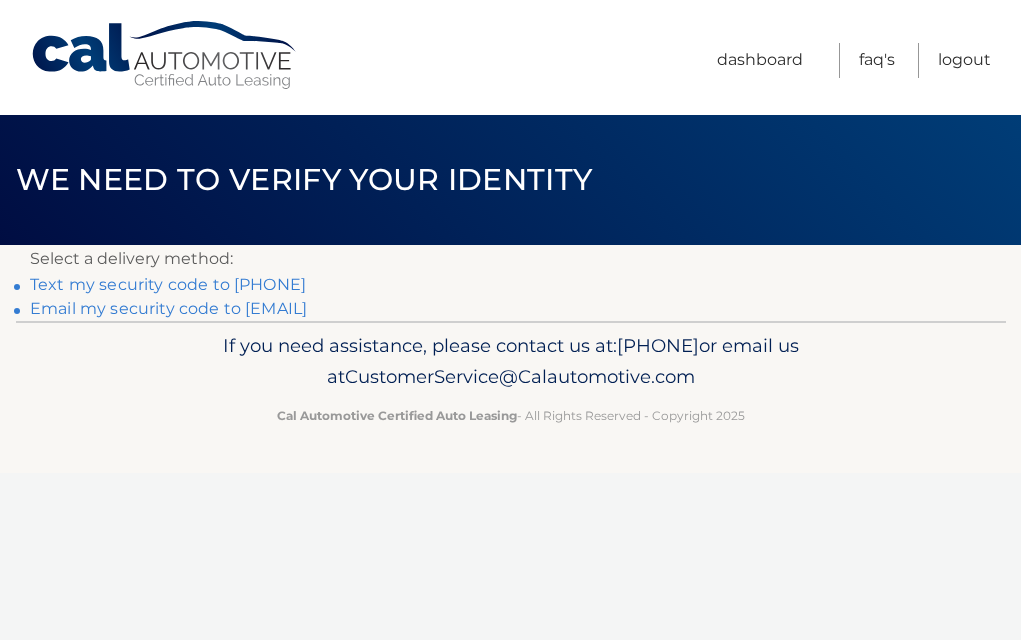 scroll, scrollTop: 0, scrollLeft: 0, axis: both 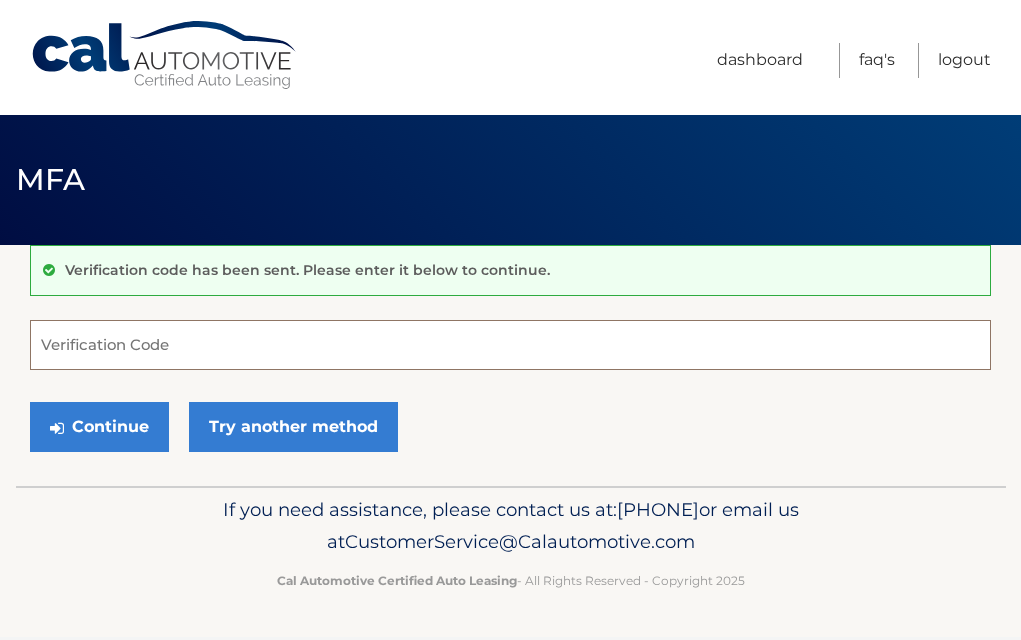 click on "Verification Code" at bounding box center (510, 345) 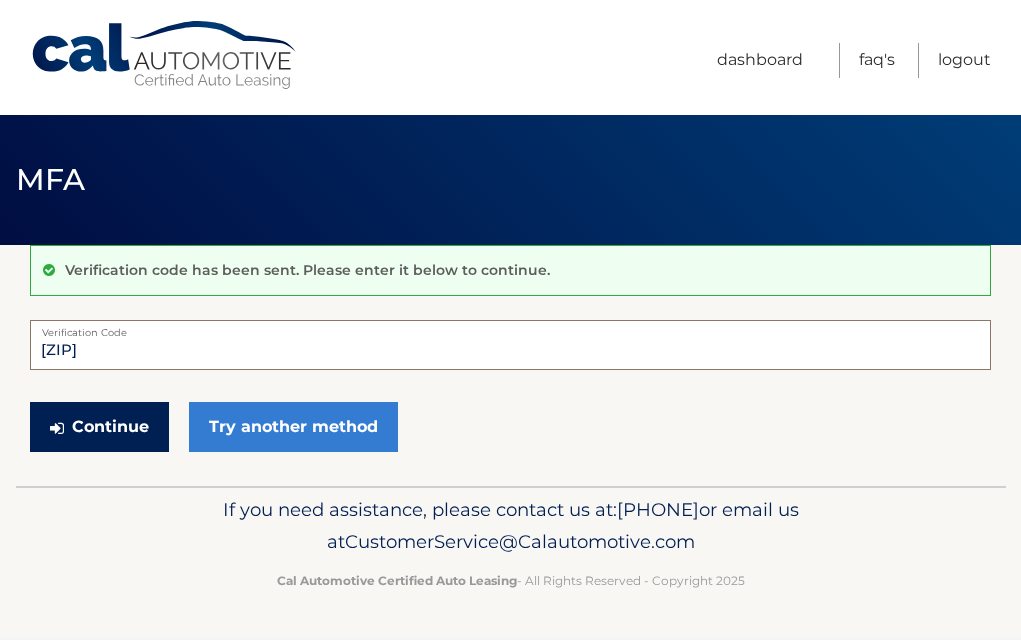 type on "[ZIP]" 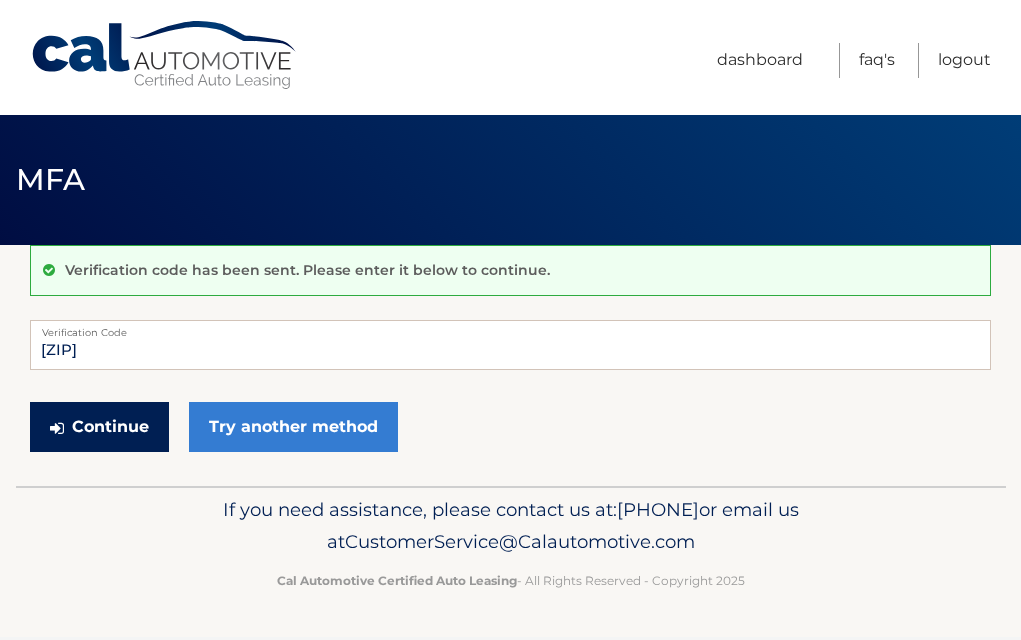 click on "Continue" at bounding box center [99, 427] 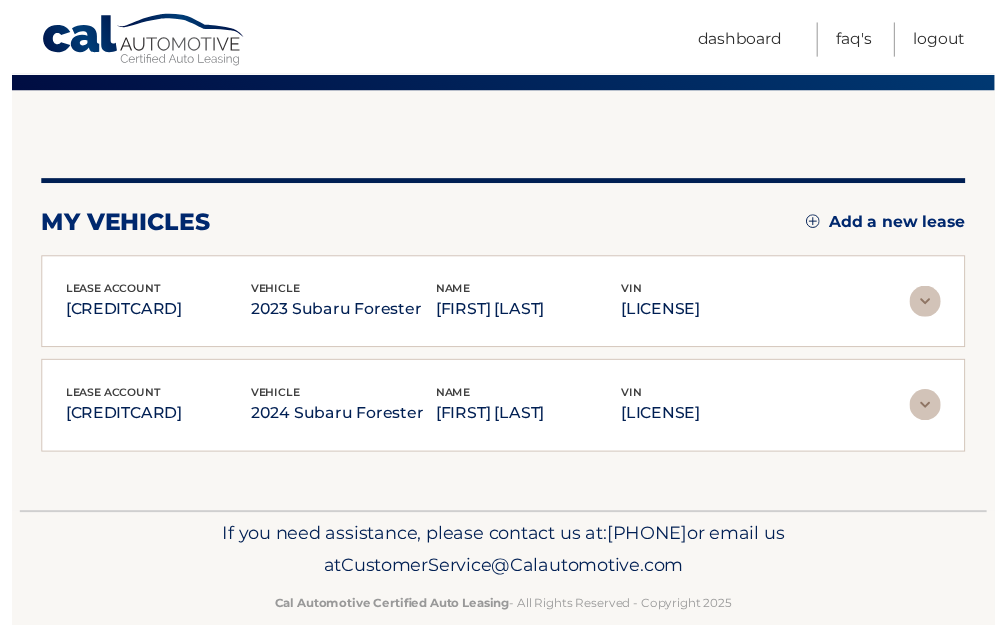 scroll, scrollTop: 186, scrollLeft: 0, axis: vertical 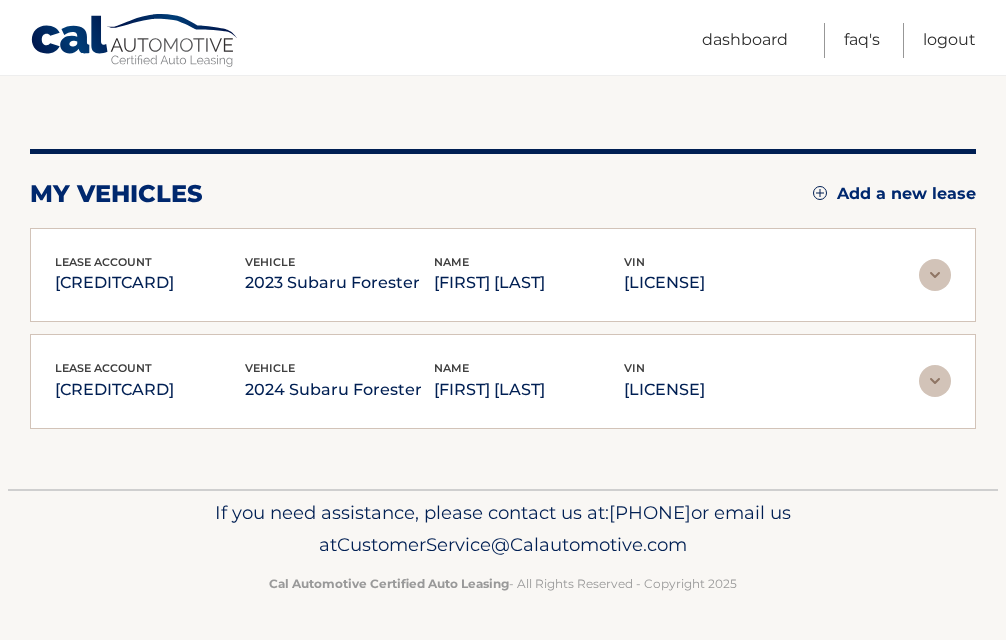 click at bounding box center [935, 275] 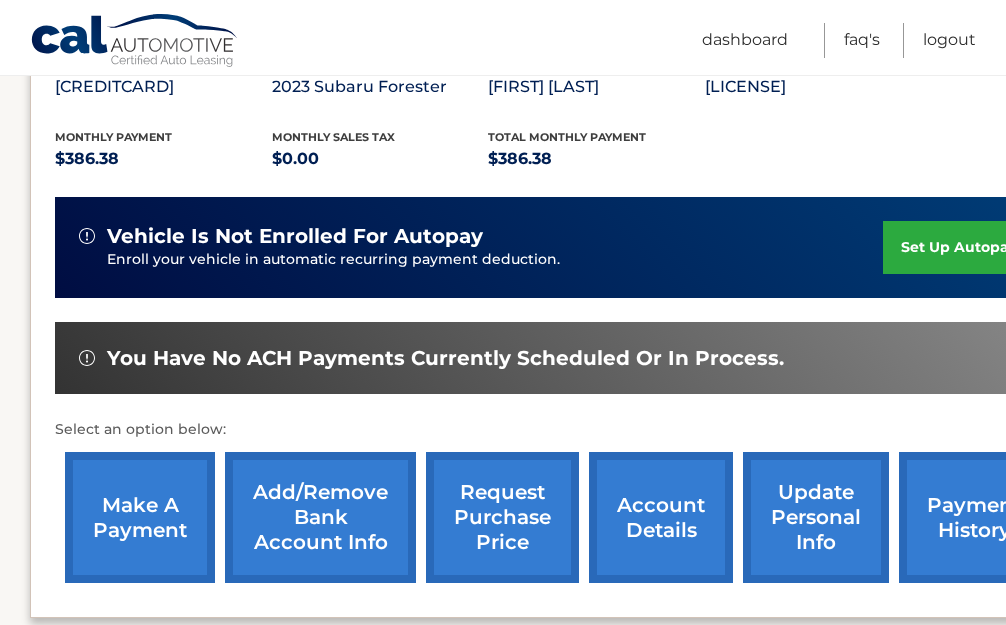 scroll, scrollTop: 386, scrollLeft: 0, axis: vertical 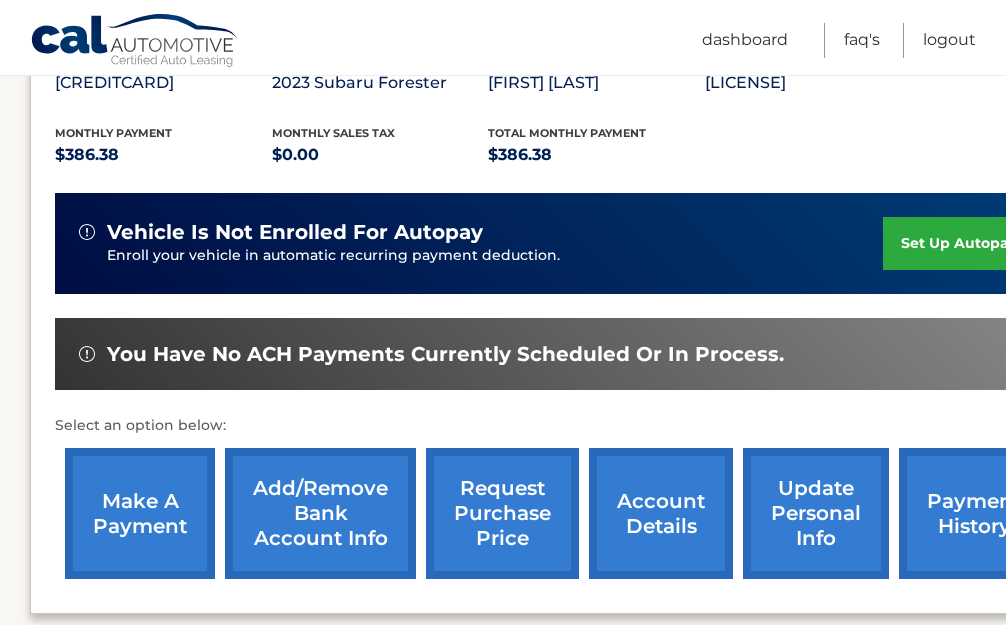 click on "make a payment" at bounding box center (140, 513) 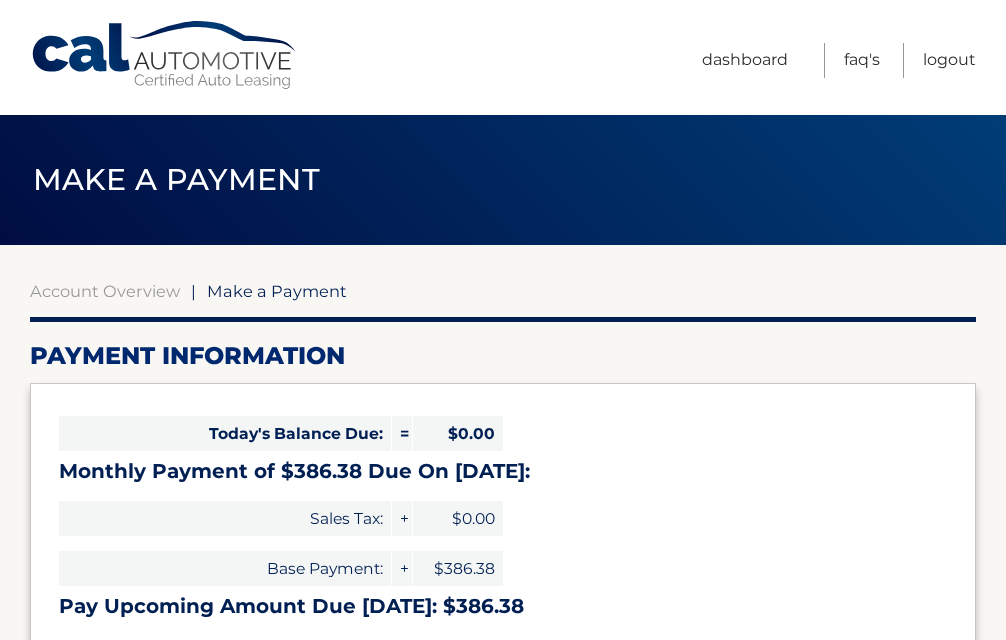 select on "MjNlMmJkZWQtZThmNy00ZDYyLWI2ZjMtNmQ2YjM2NGU5ZDRi" 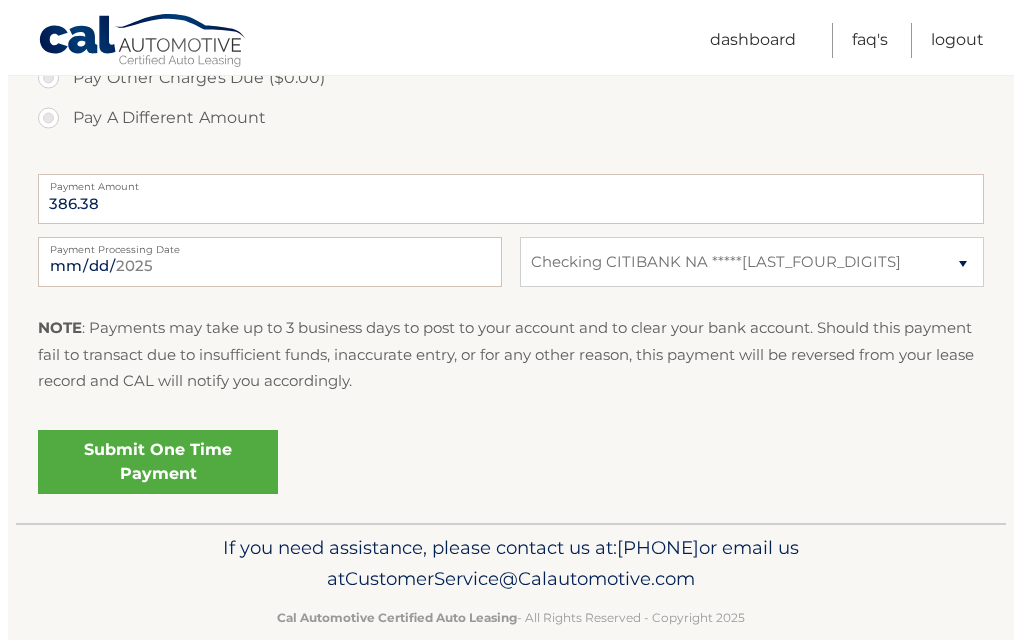 scroll, scrollTop: 789, scrollLeft: 0, axis: vertical 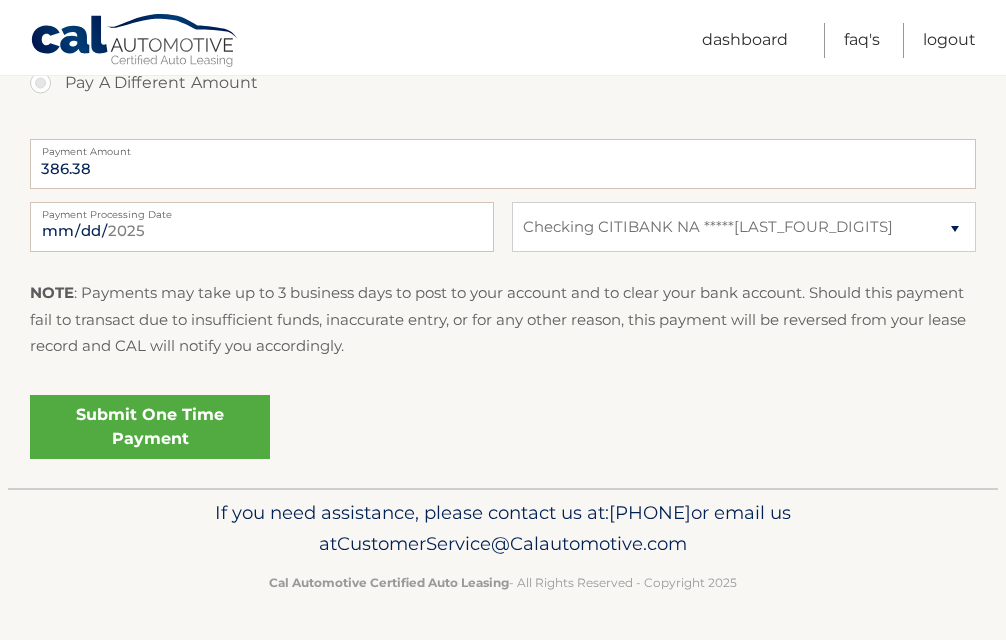 click on "Submit One Time Payment" at bounding box center [150, 427] 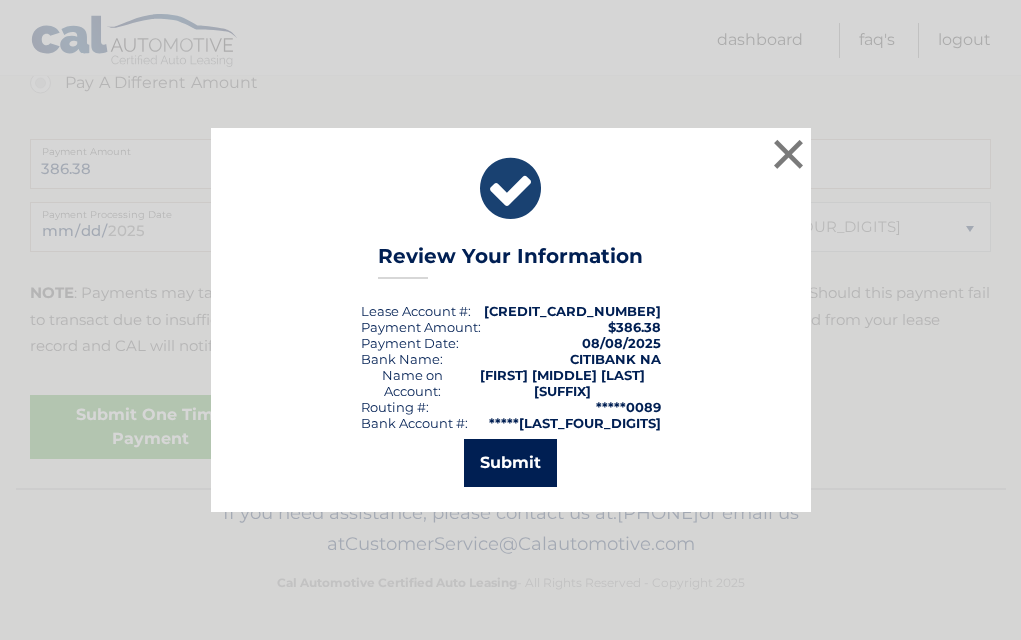 click on "Submit" at bounding box center [510, 463] 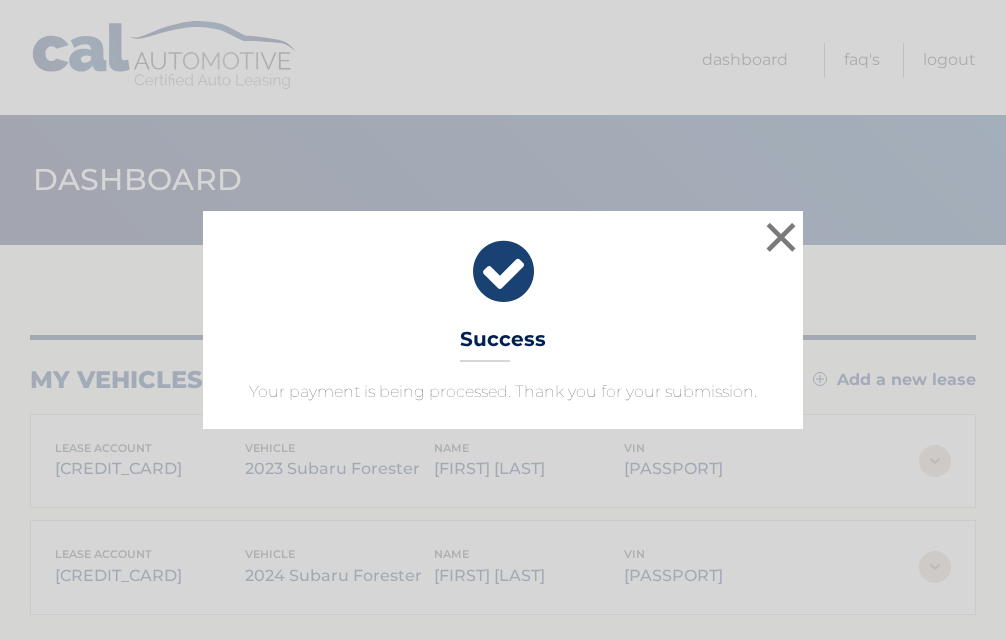 scroll, scrollTop: 0, scrollLeft: 0, axis: both 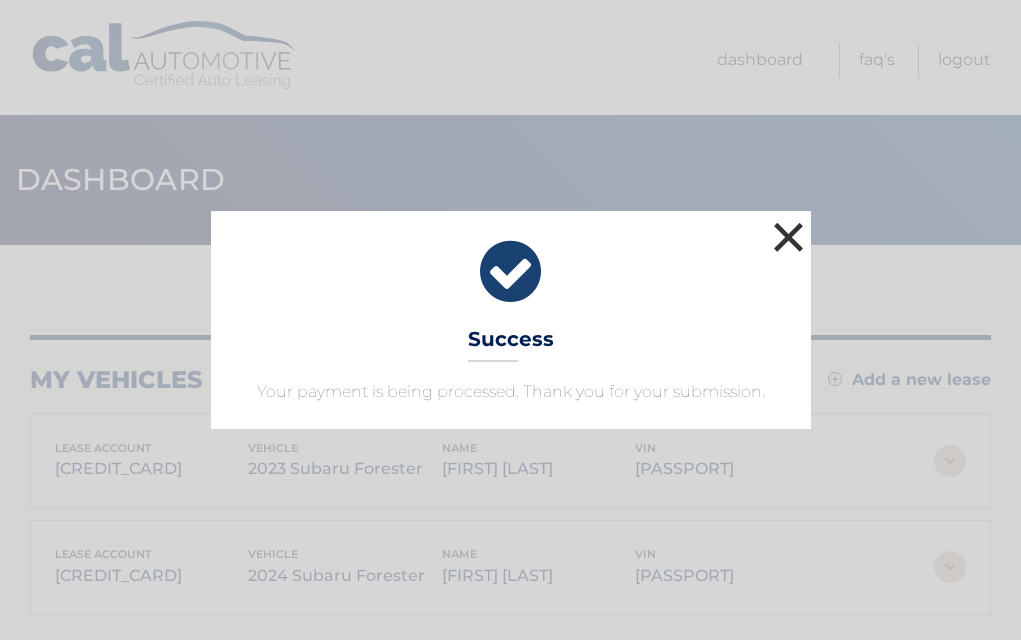 click on "×" at bounding box center [789, 237] 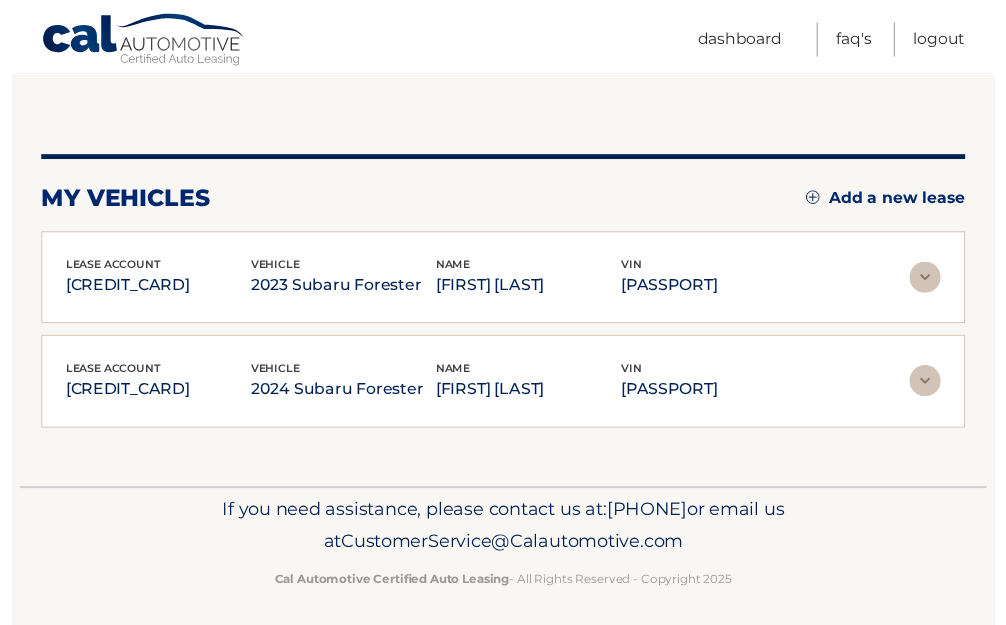 scroll, scrollTop: 186, scrollLeft: 0, axis: vertical 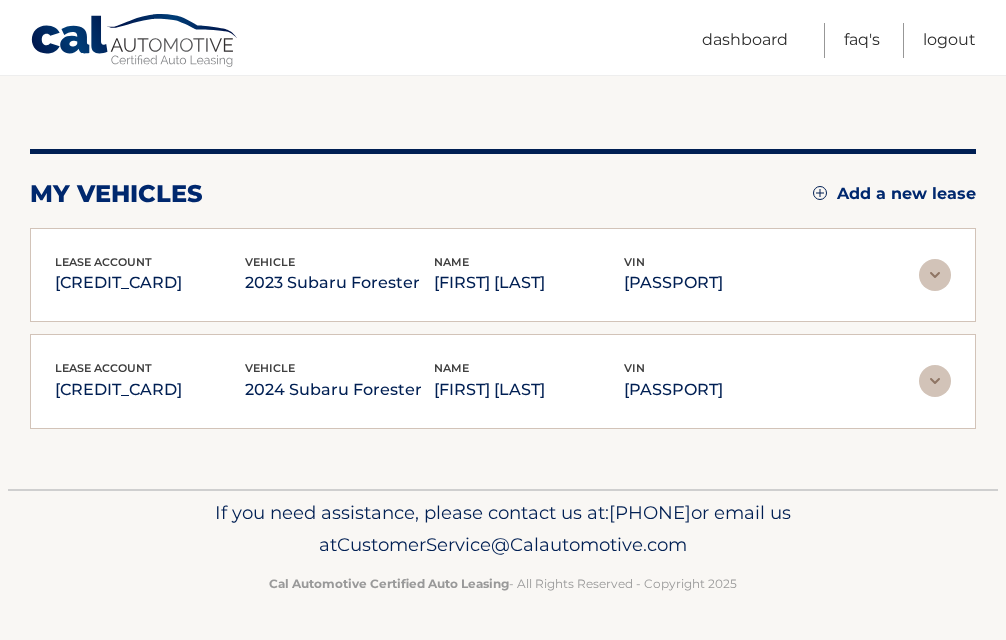click at bounding box center [935, 275] 